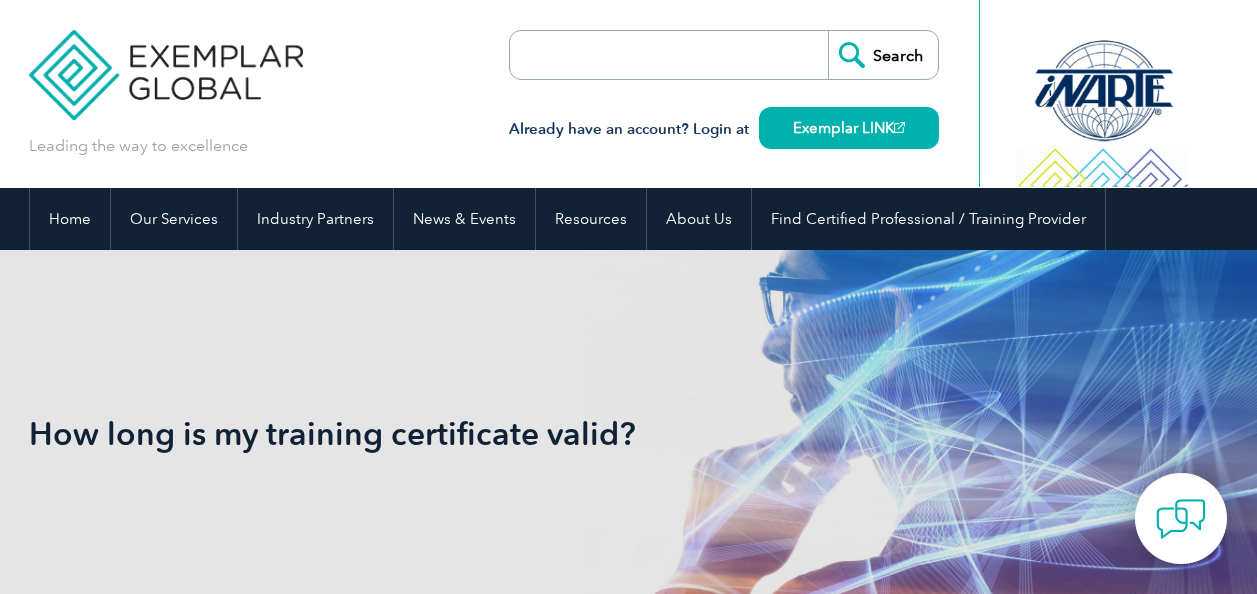 scroll, scrollTop: 0, scrollLeft: 0, axis: both 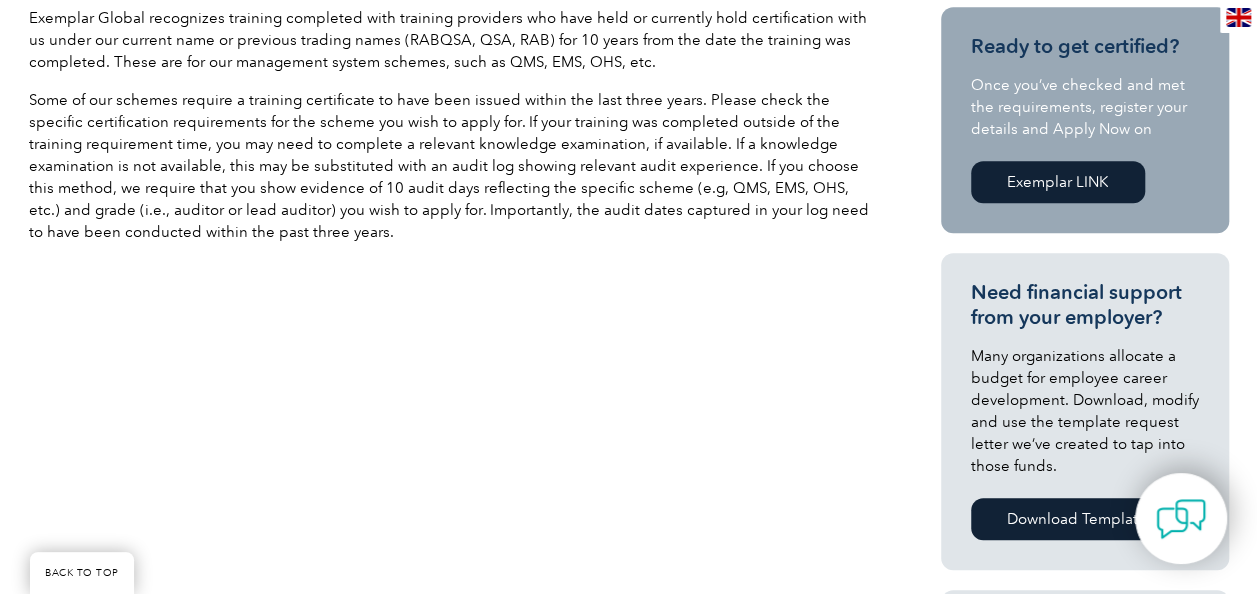 click on "Exemplar Global recognizes training completed with training providers who have held or currently hold certification with us under our current name or previous trading names (RABQSA, QSA, RAB) for [YEARS] from the date the training was completed. These are for our management system schemes, such as QMS, EMS, OHS, etc.
Ready to get certified?
Once you’ve checked and met the requirements, register your details and Apply Now on
Exemplar LINK
Need financial support from your employer?
Download Template
Looking to transition?
Learn More
Learn More" at bounding box center (629, 595) 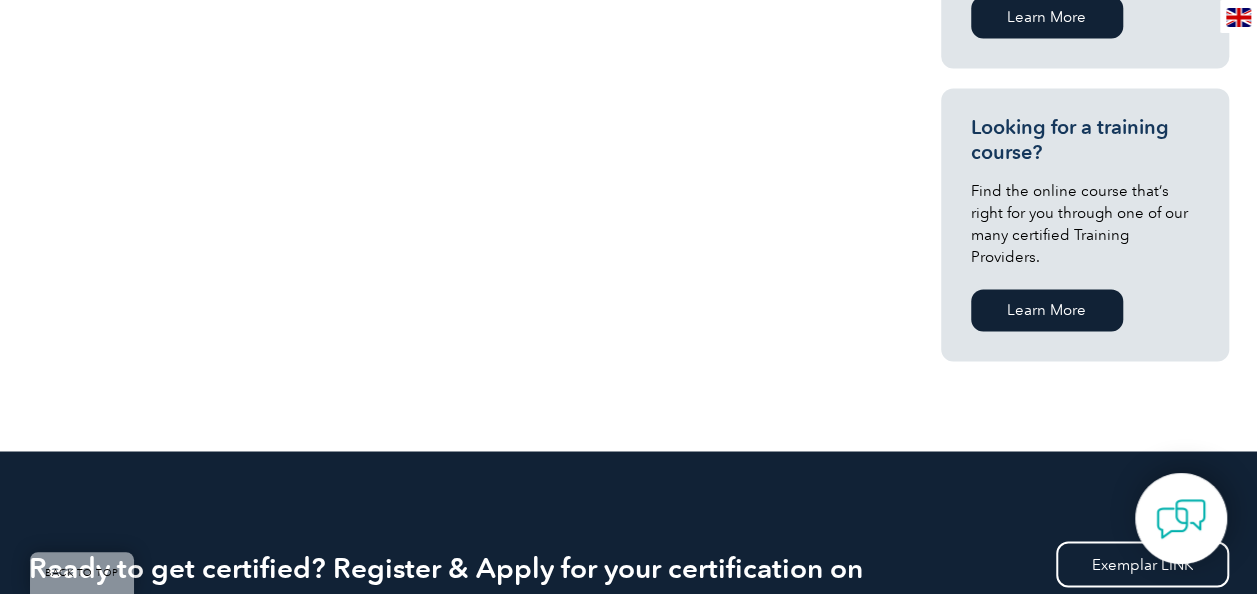 scroll, scrollTop: 1550, scrollLeft: 0, axis: vertical 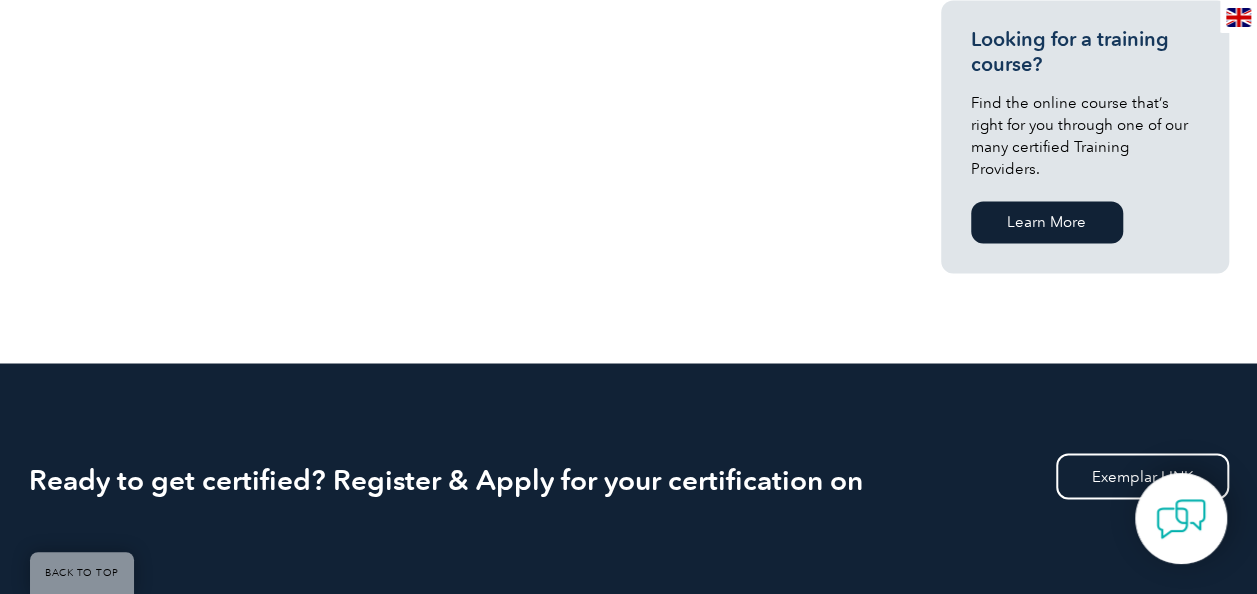 click on "Learn More" at bounding box center [1047, 222] 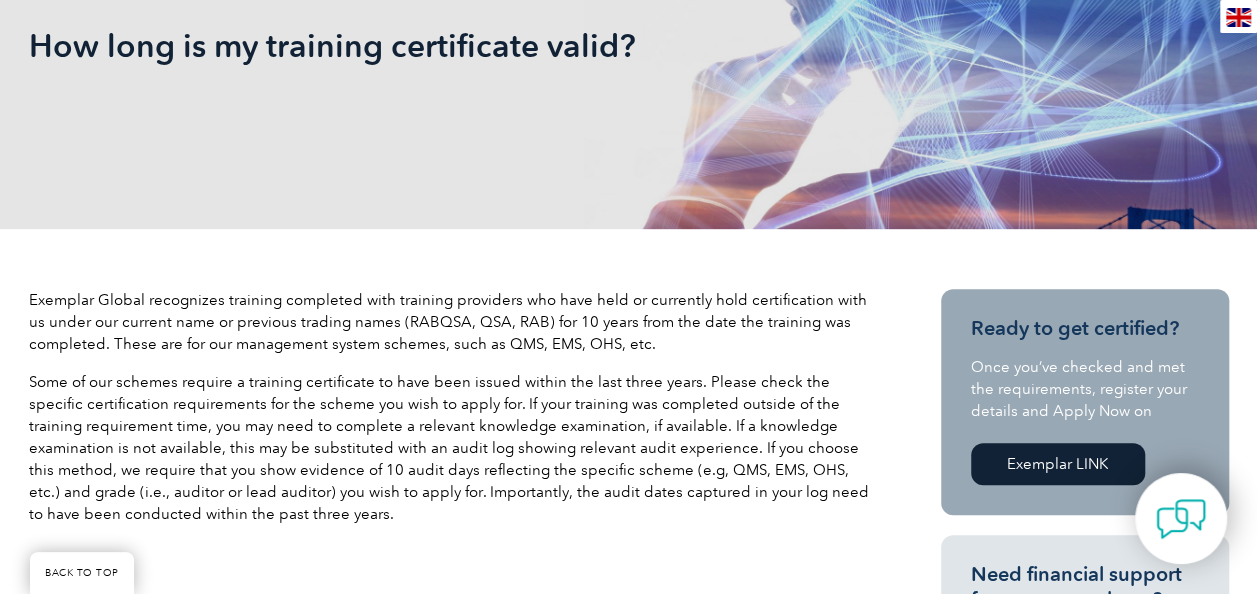 scroll, scrollTop: 405, scrollLeft: 0, axis: vertical 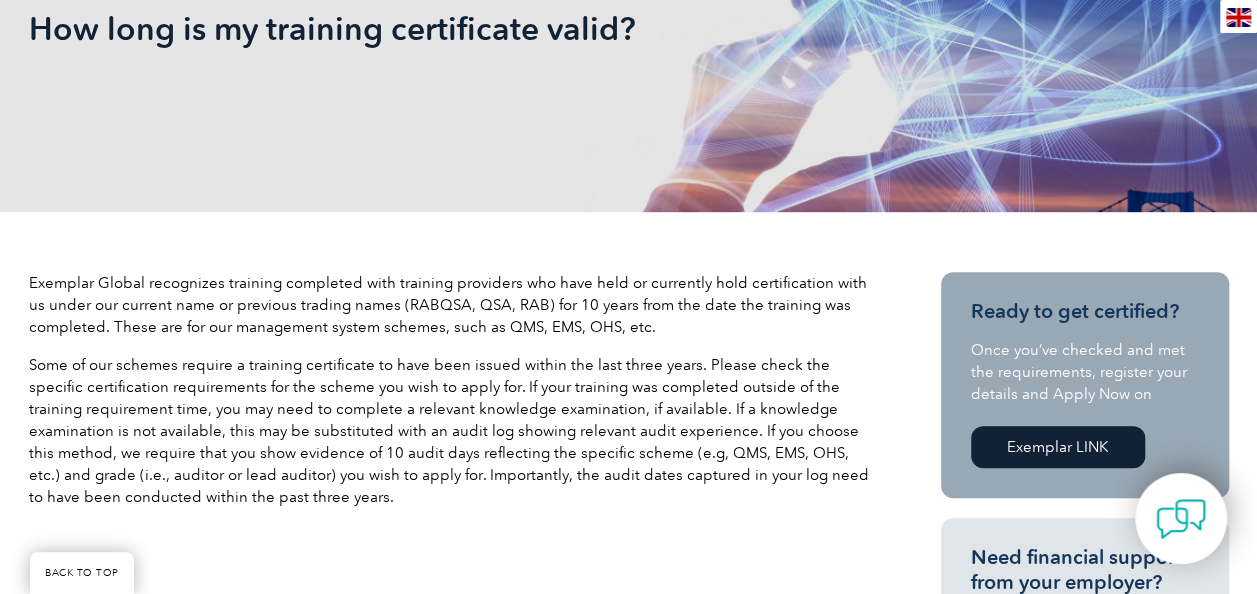 drag, startPoint x: 4, startPoint y: 42, endPoint x: 378, endPoint y: 103, distance: 378.94196 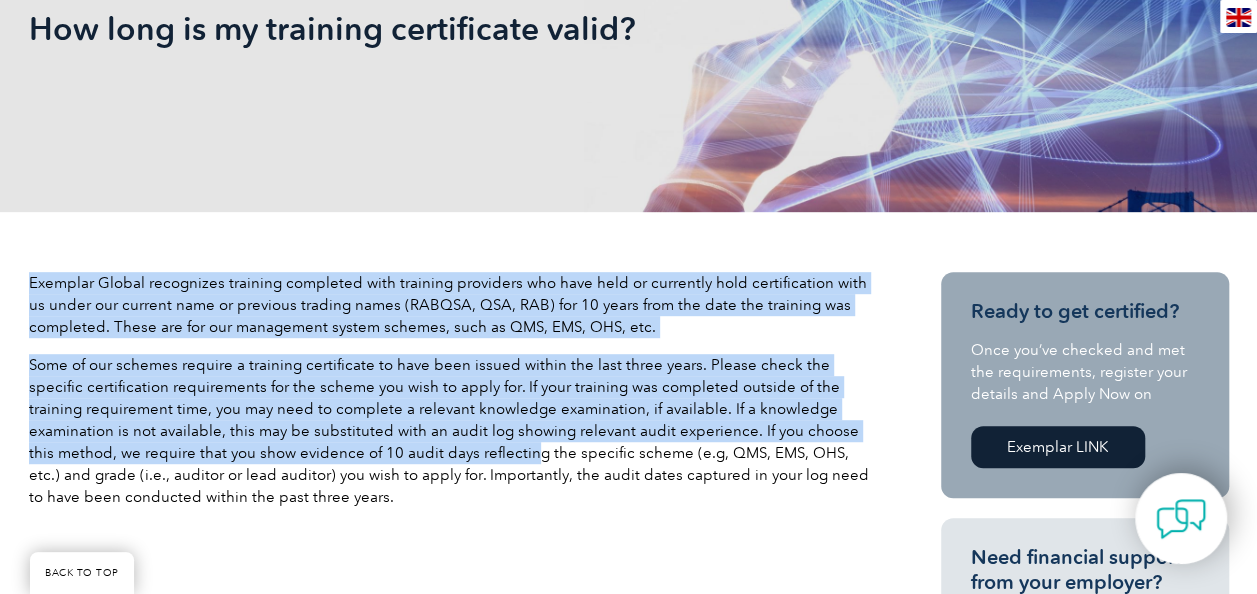 drag, startPoint x: 27, startPoint y: 26, endPoint x: 418, endPoint y: 449, distance: 576.02954 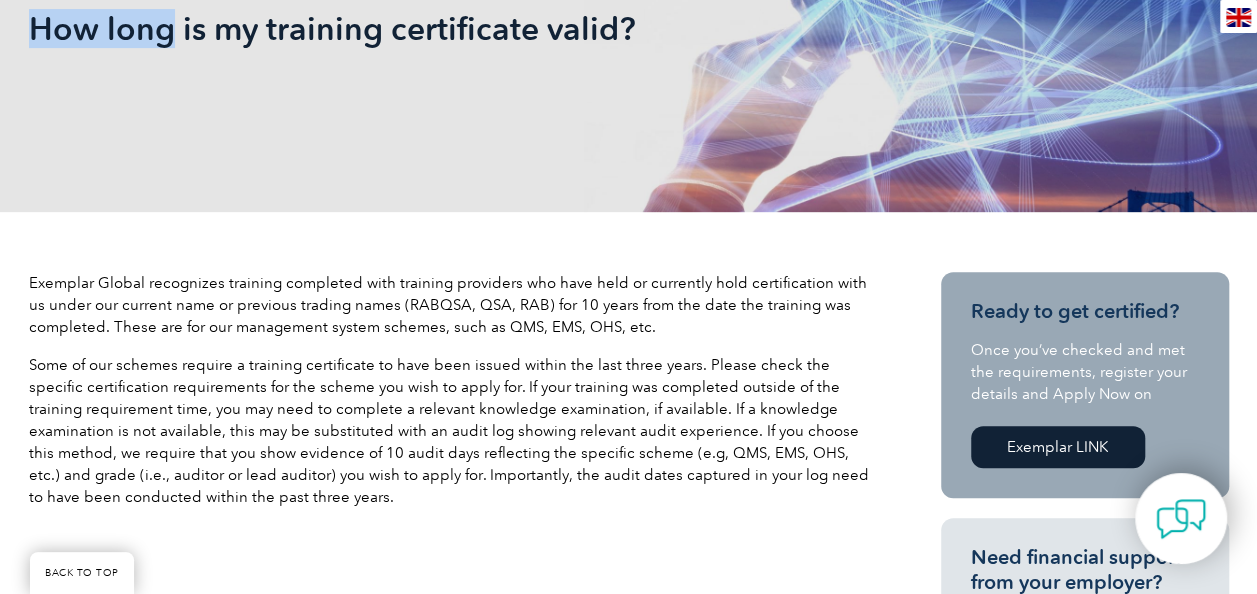 drag, startPoint x: 33, startPoint y: 35, endPoint x: 235, endPoint y: 34, distance: 202.00247 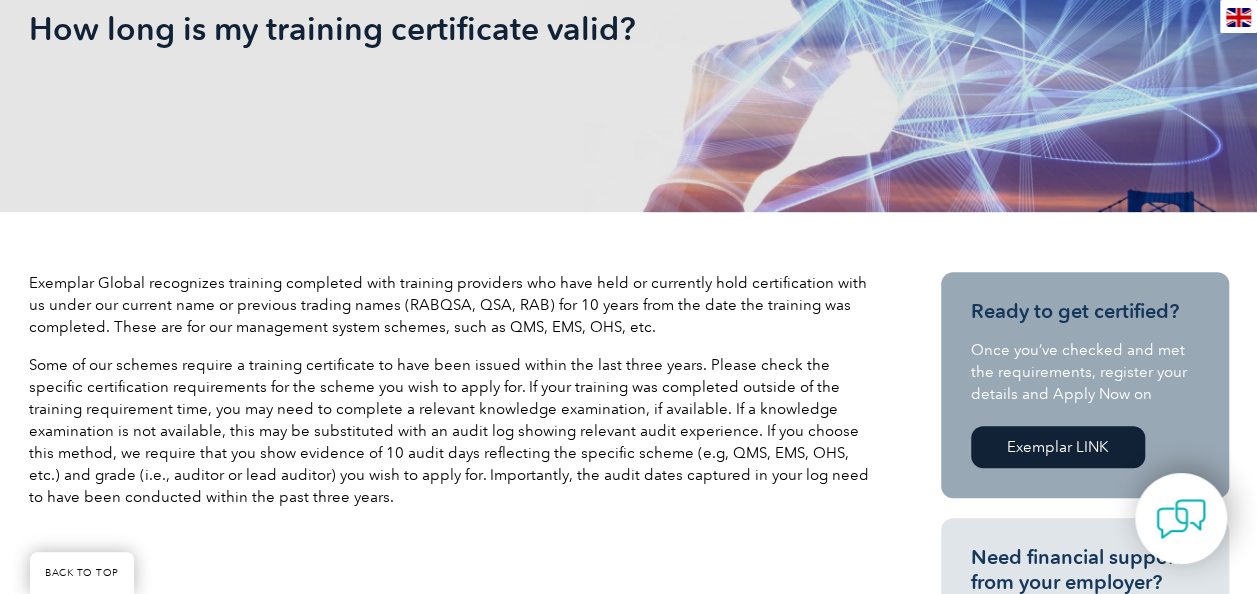 click at bounding box center [329, -2] 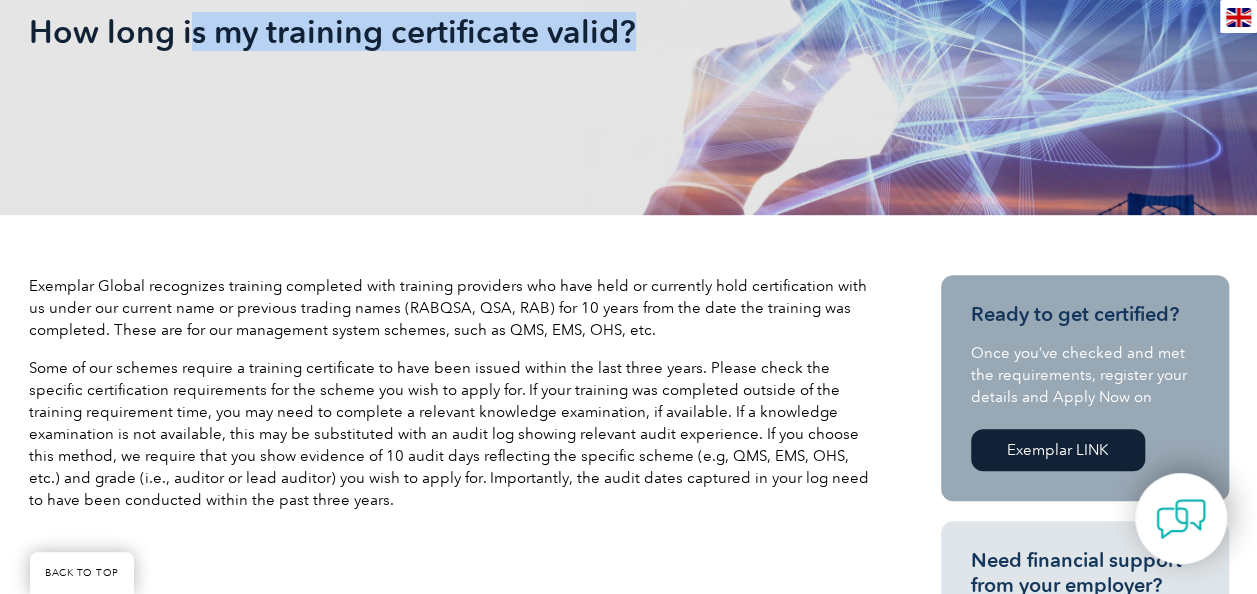 scroll, scrollTop: 400, scrollLeft: 0, axis: vertical 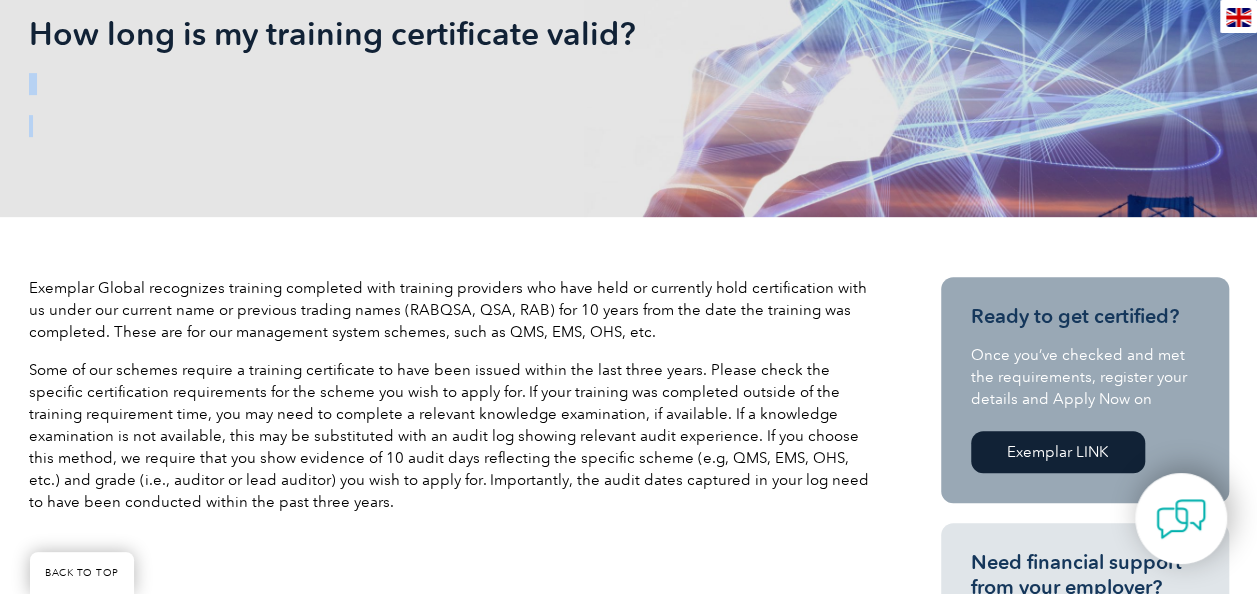 drag, startPoint x: 644, startPoint y: 29, endPoint x: 24, endPoint y: 18, distance: 620.0976 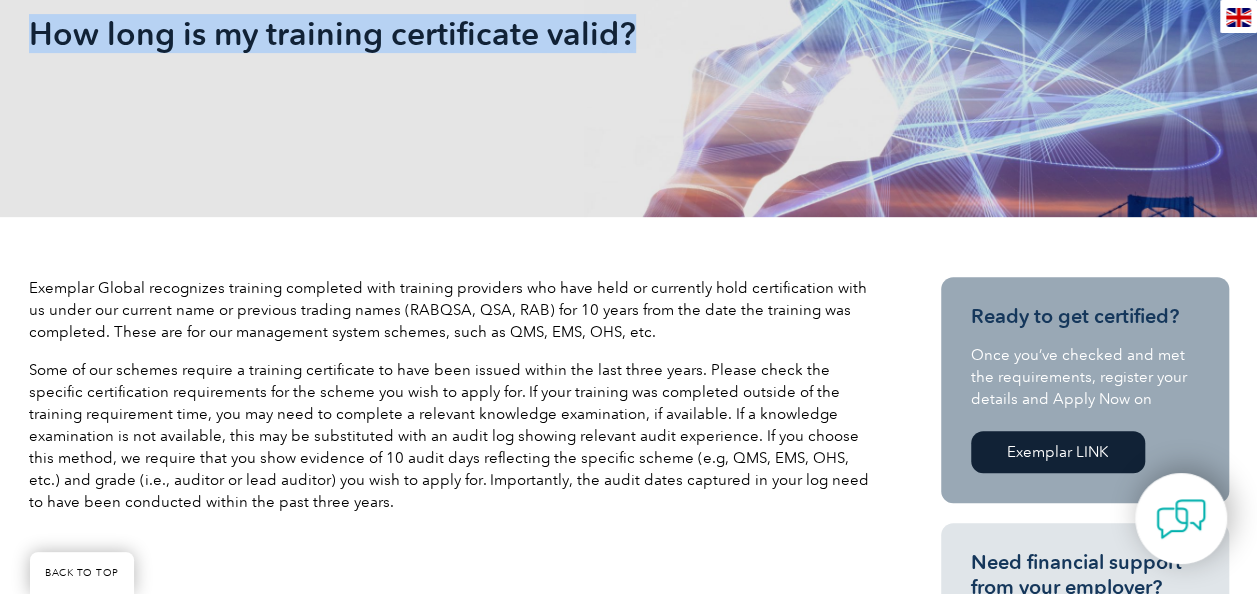 drag, startPoint x: 32, startPoint y: 34, endPoint x: 641, endPoint y: 24, distance: 609.0821 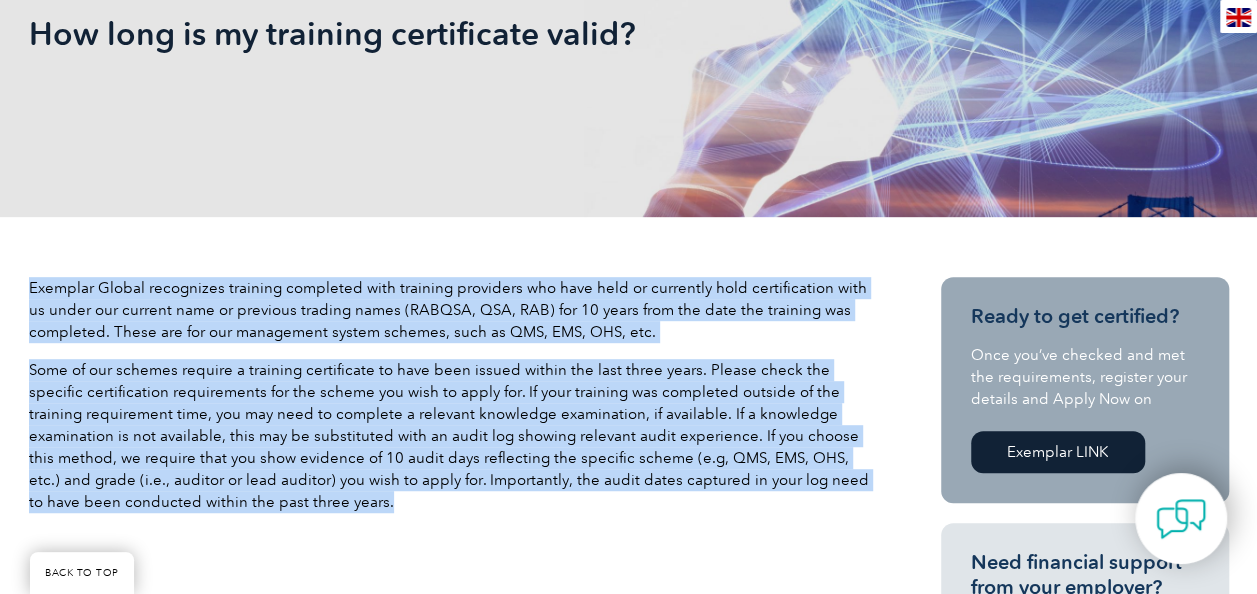 drag, startPoint x: 18, startPoint y: 289, endPoint x: 673, endPoint y: 515, distance: 692.8932 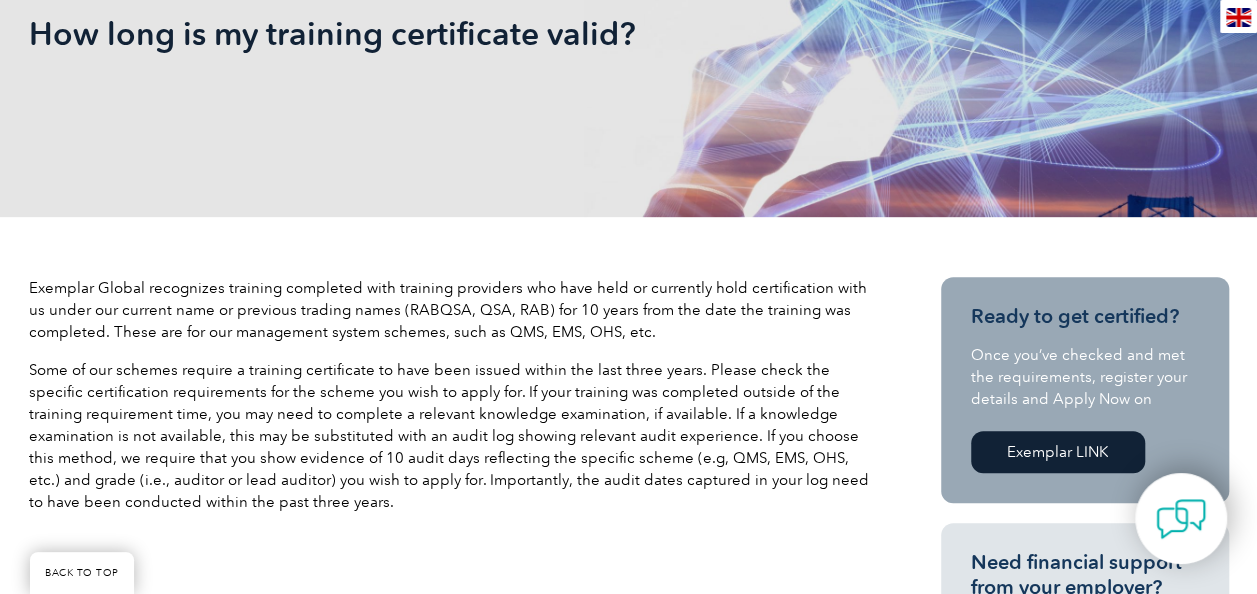 click on "How long is my training certificate valid?" at bounding box center (413, 33) 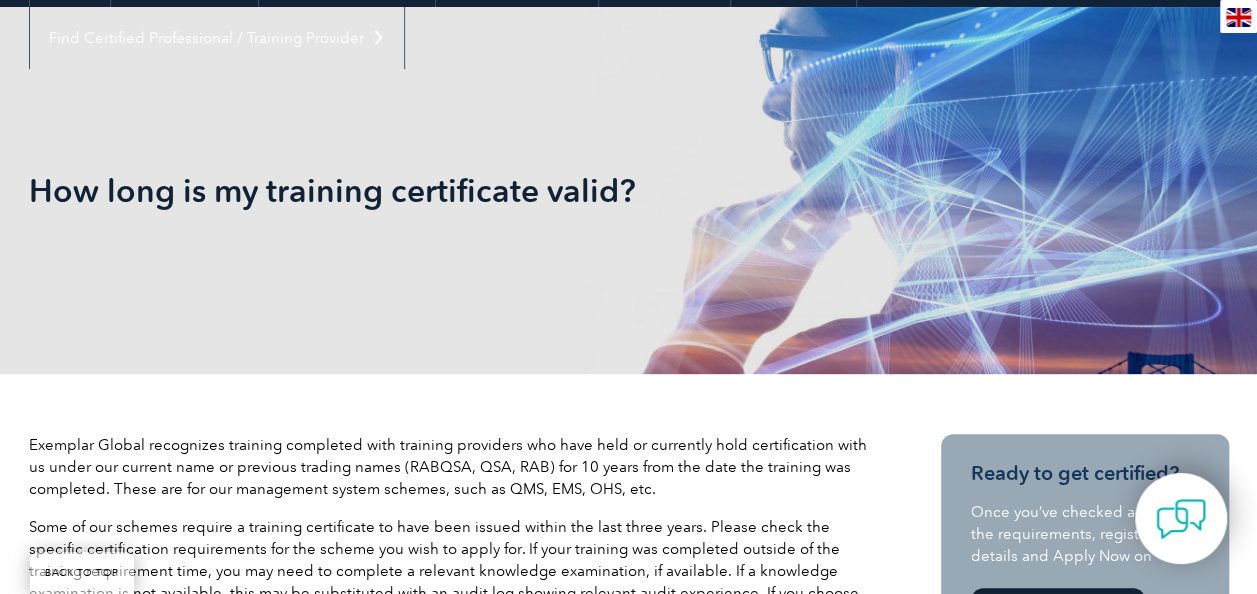 scroll, scrollTop: 318, scrollLeft: 0, axis: vertical 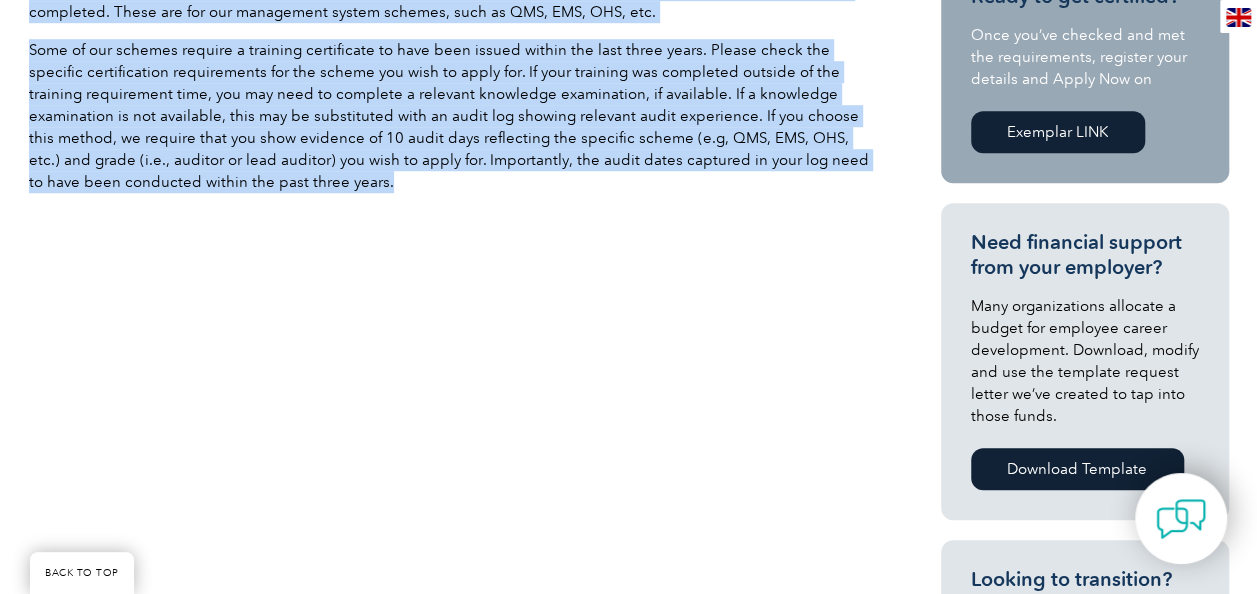 drag, startPoint x: 32, startPoint y: 104, endPoint x: 299, endPoint y: 173, distance: 275.77164 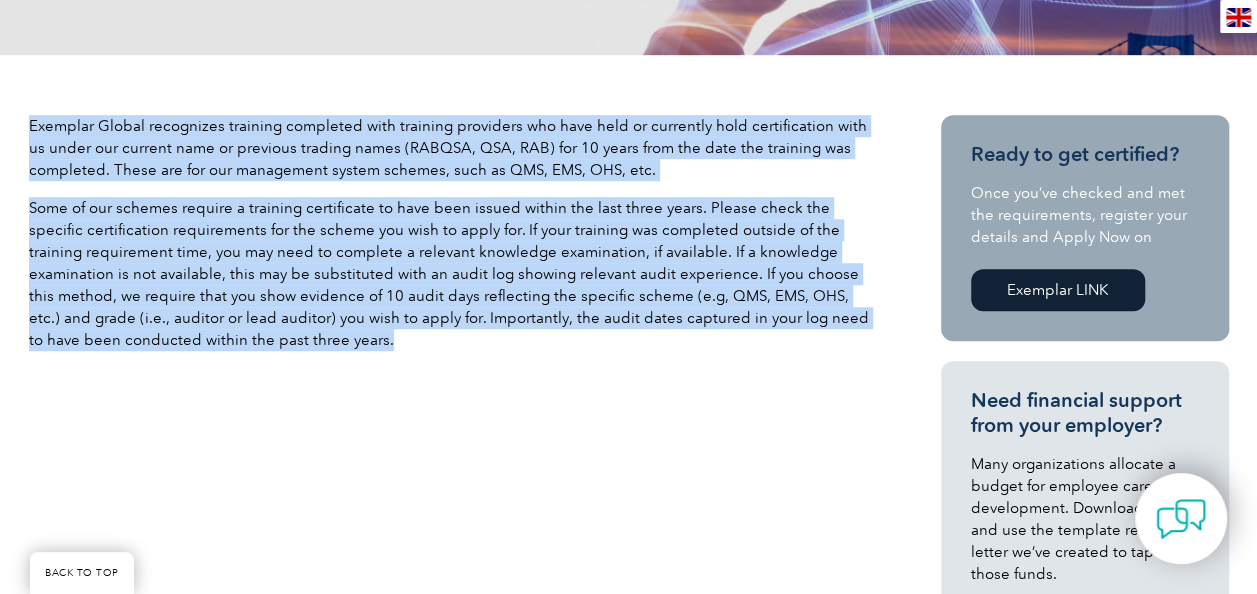 scroll, scrollTop: 554, scrollLeft: 0, axis: vertical 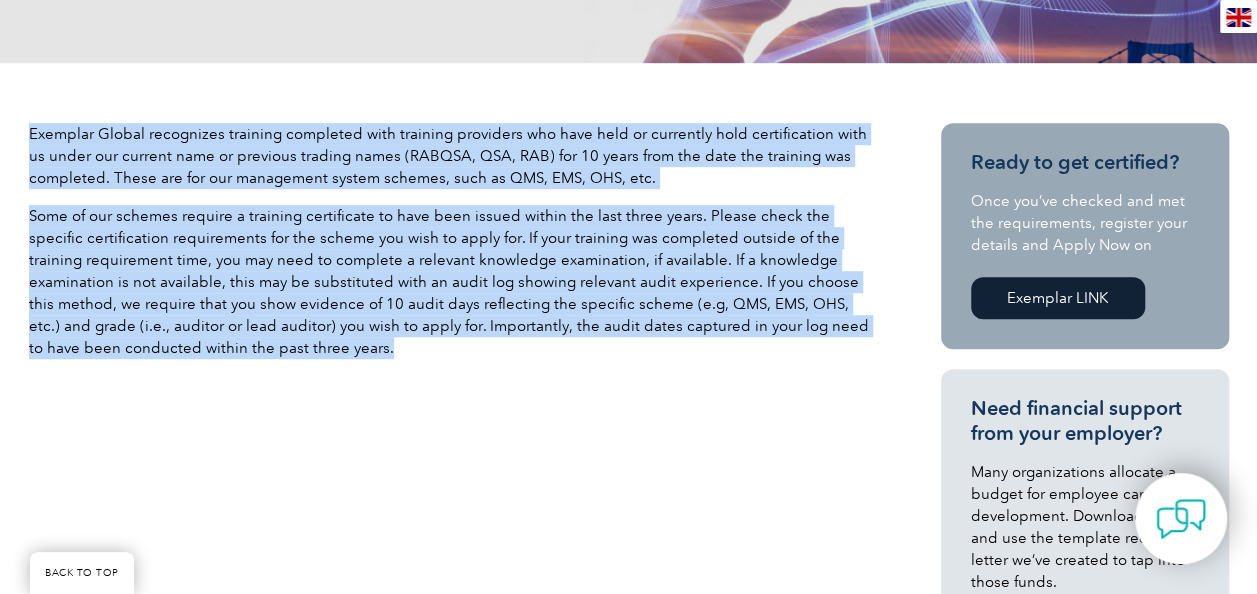 click on "Exemplar Global recognizes training completed with training providers who have held or currently hold certification with us under our current name or previous trading names (RABQSA, QSA, RAB) for [YEARS] from the date the training was completed. These are for our management system schemes, such as QMS, EMS, OHS, etc.
Ready to get certified?
Once you’ve checked and met the requirements, register your details and Apply Now on
Exemplar LINK
Need financial support from your employer?
Download Template
Looking to transition?
Learn More
Learn More" at bounding box center [629, 711] 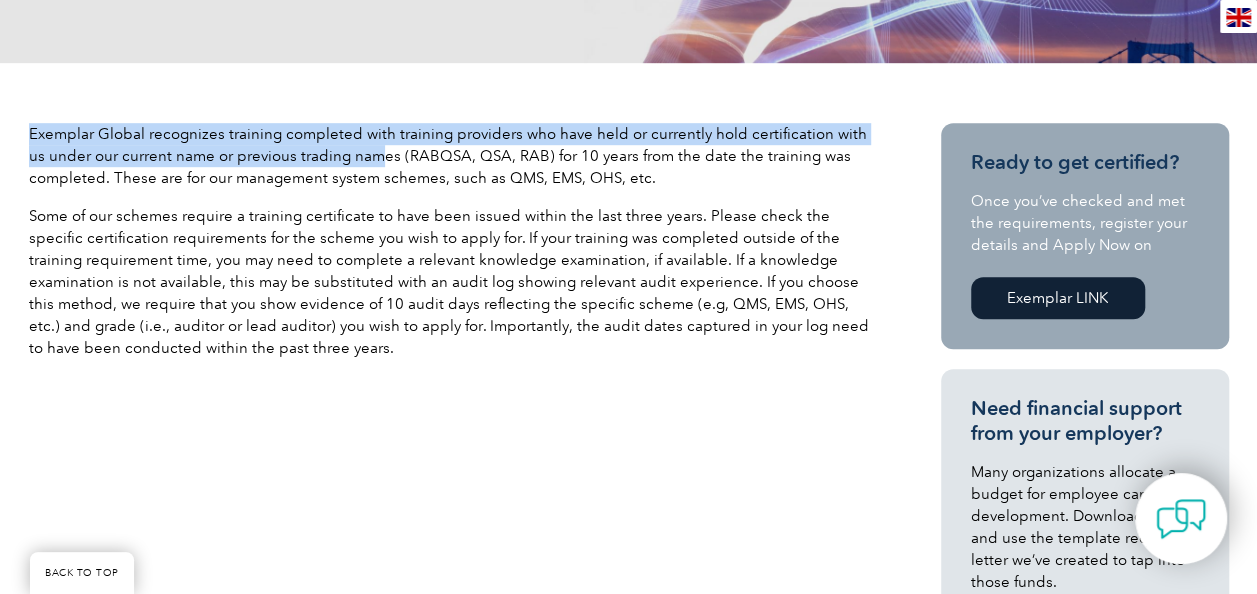 drag, startPoint x: 27, startPoint y: 131, endPoint x: 470, endPoint y: 174, distance: 445.082 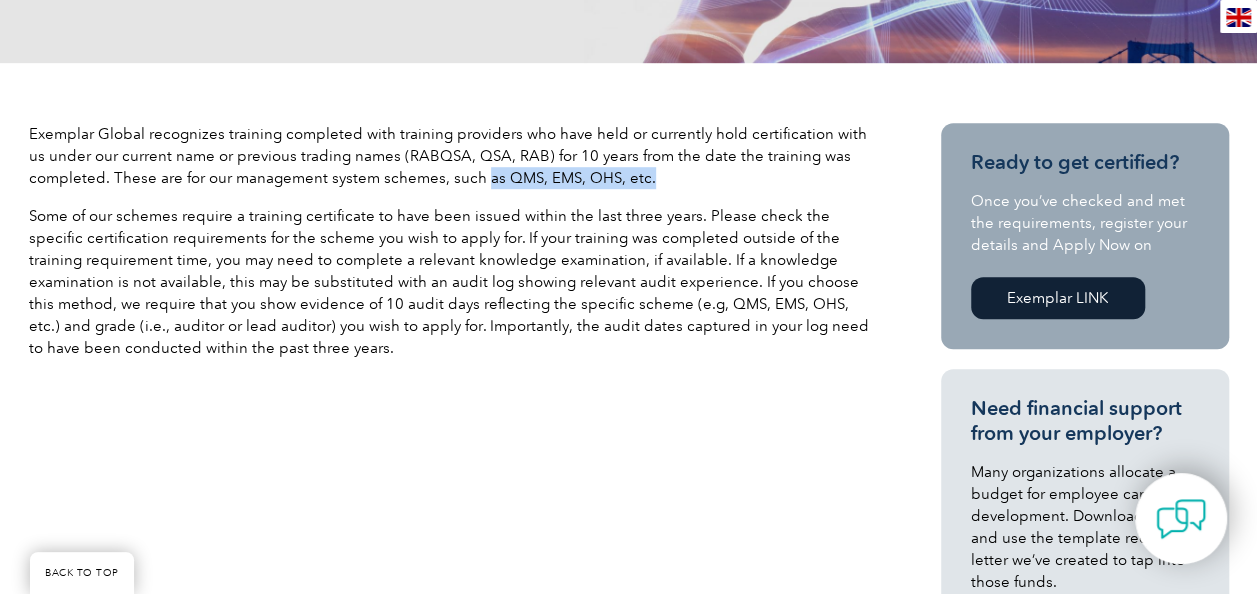 drag, startPoint x: 470, startPoint y: 174, endPoint x: 748, endPoint y: 172, distance: 278.0072 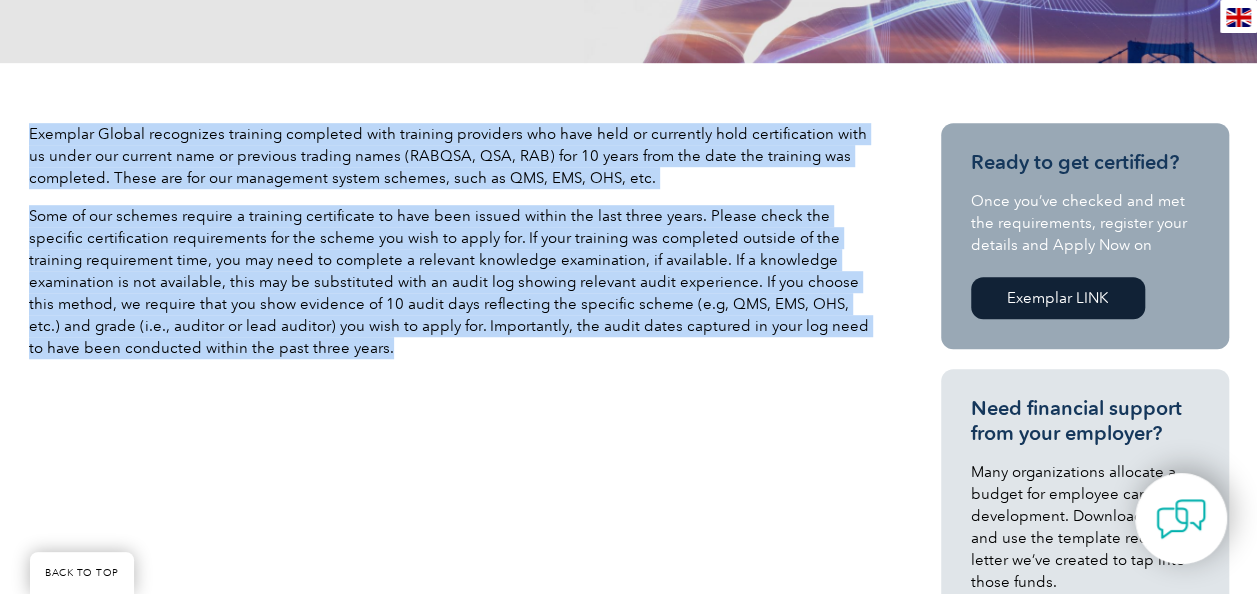 drag, startPoint x: 32, startPoint y: 127, endPoint x: 736, endPoint y: 343, distance: 736.3912 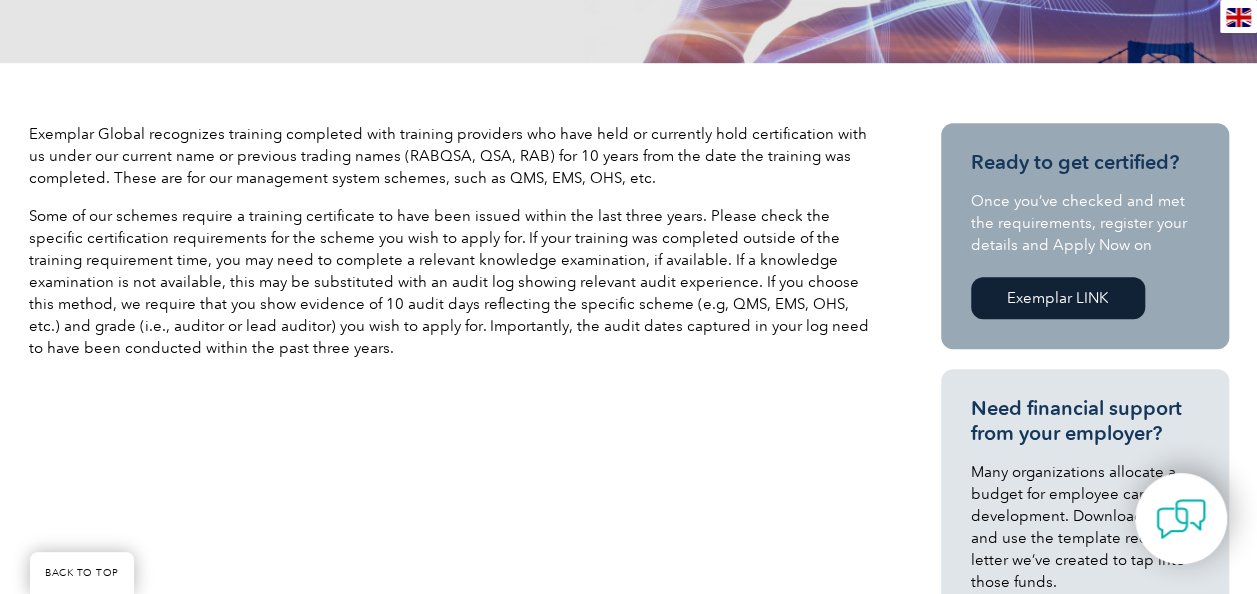 drag, startPoint x: 16, startPoint y: 127, endPoint x: 604, endPoint y: 396, distance: 646.6104 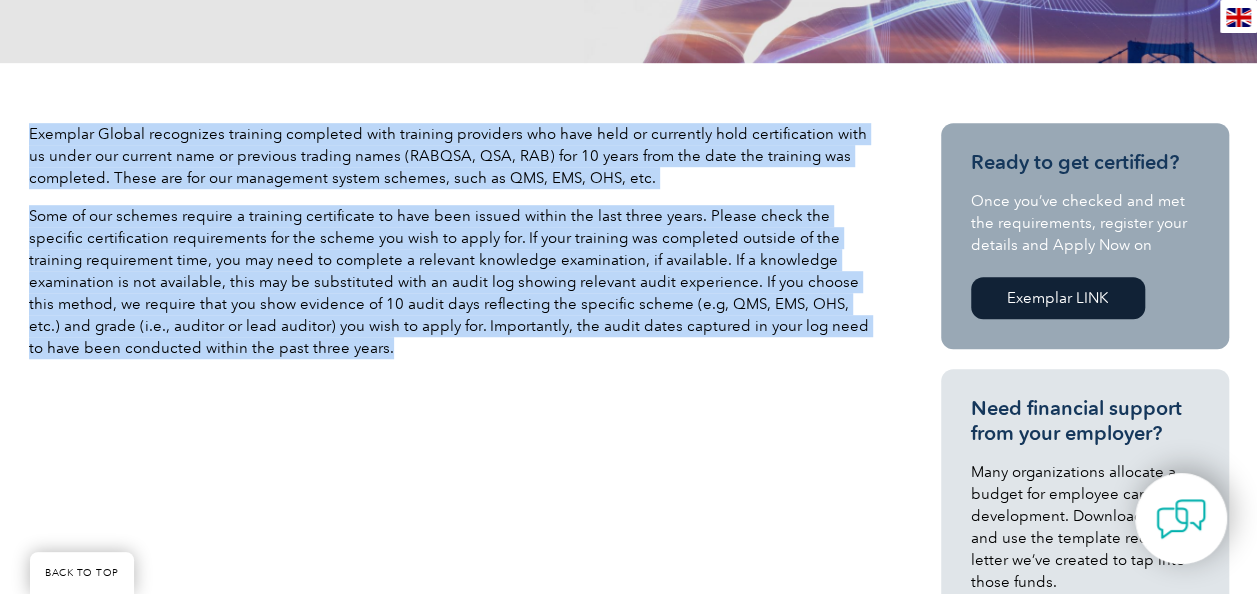drag, startPoint x: 306, startPoint y: 364, endPoint x: 5, endPoint y: 128, distance: 382.4879 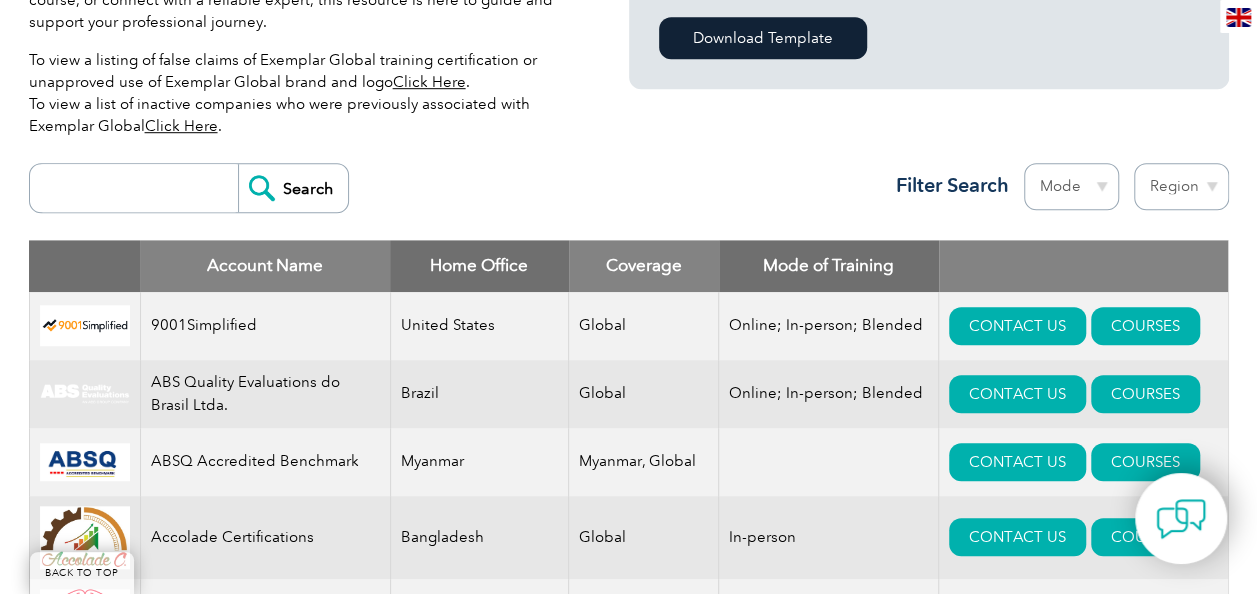 scroll, scrollTop: 640, scrollLeft: 0, axis: vertical 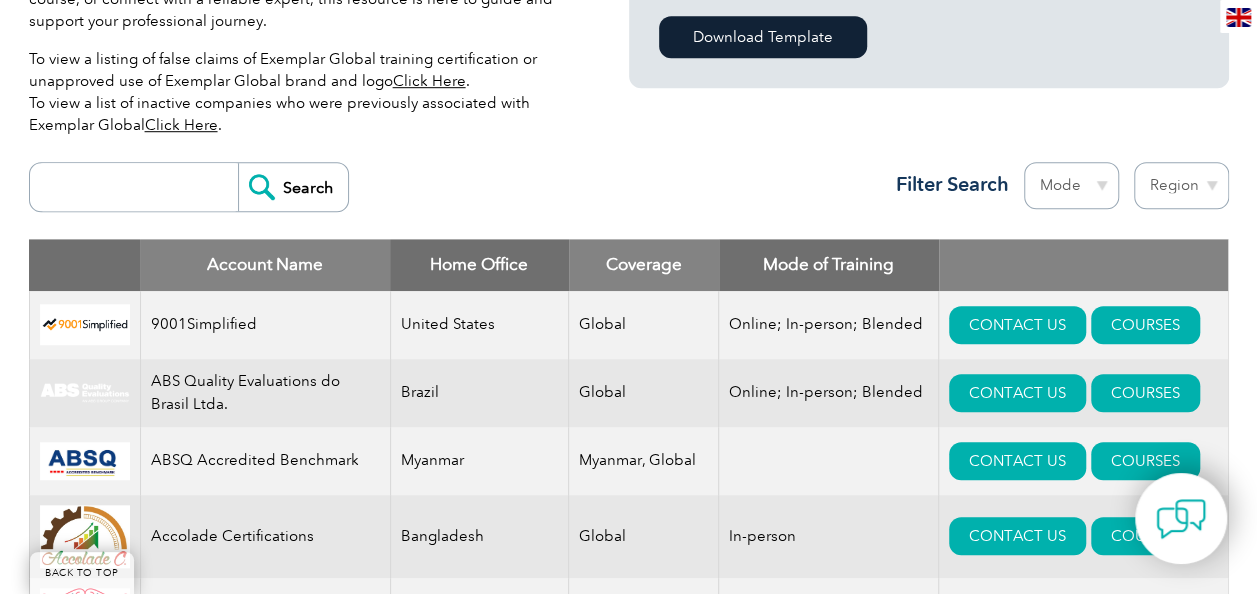click on "Mode
Online
In-person
Blended" at bounding box center (1071, 185) 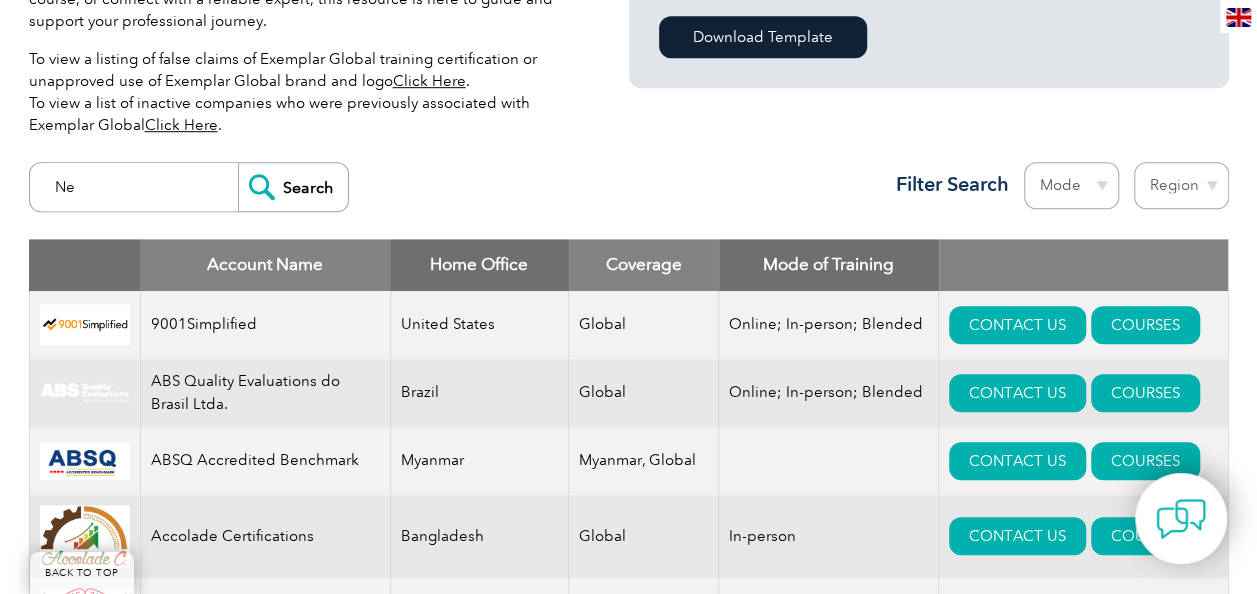 type on "N" 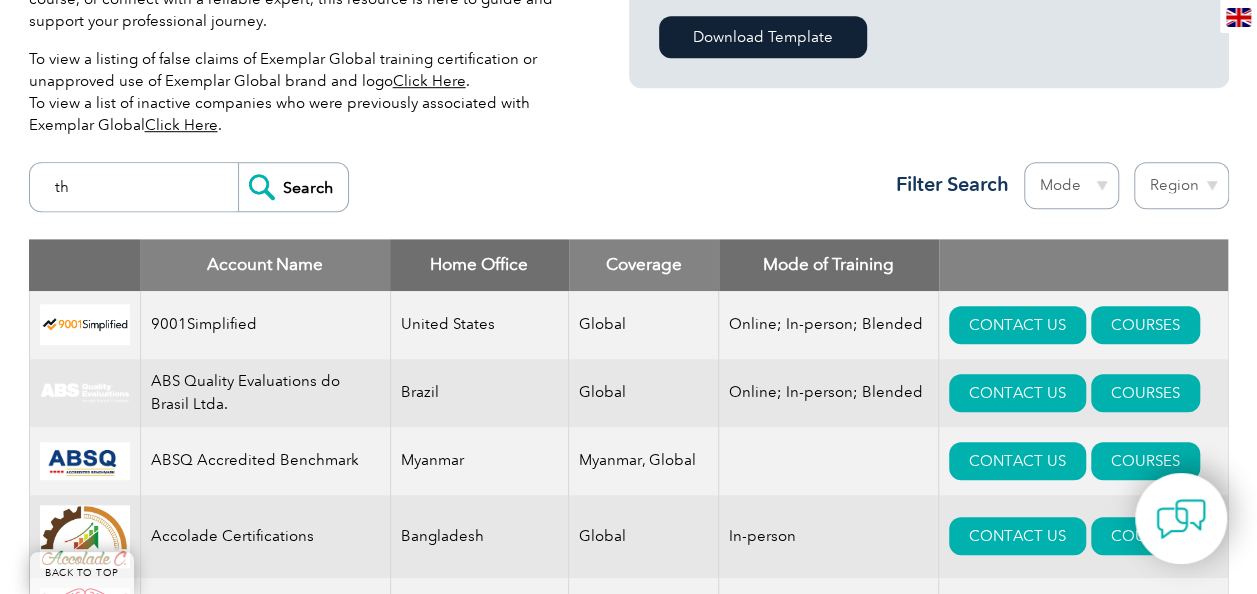 type on "t" 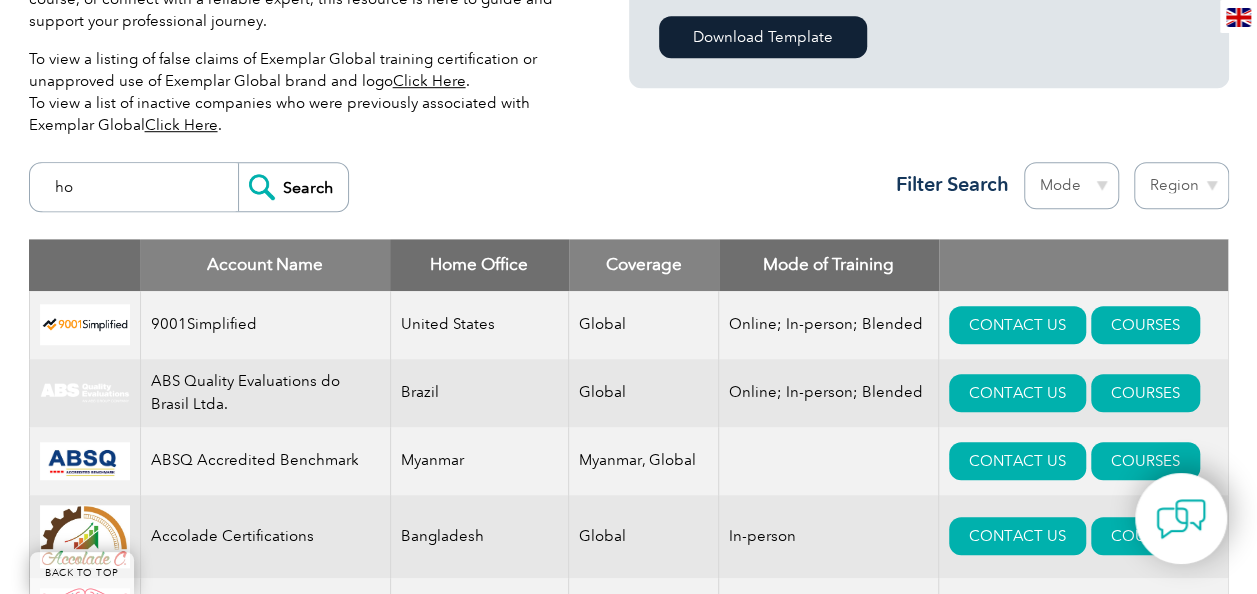 type on "h" 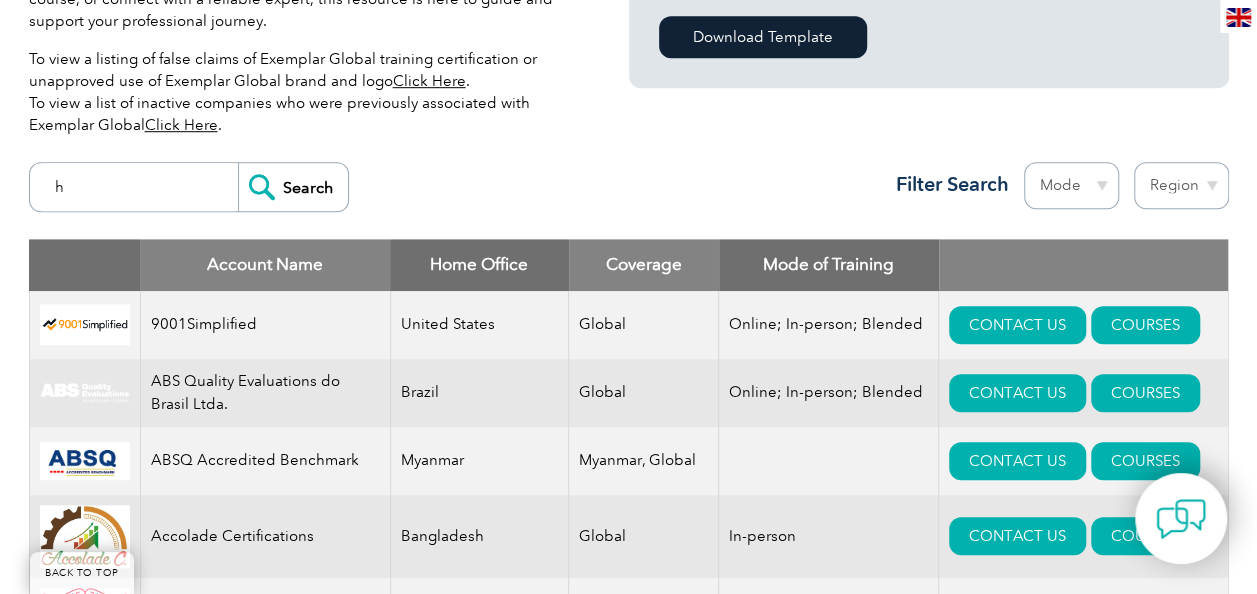type 